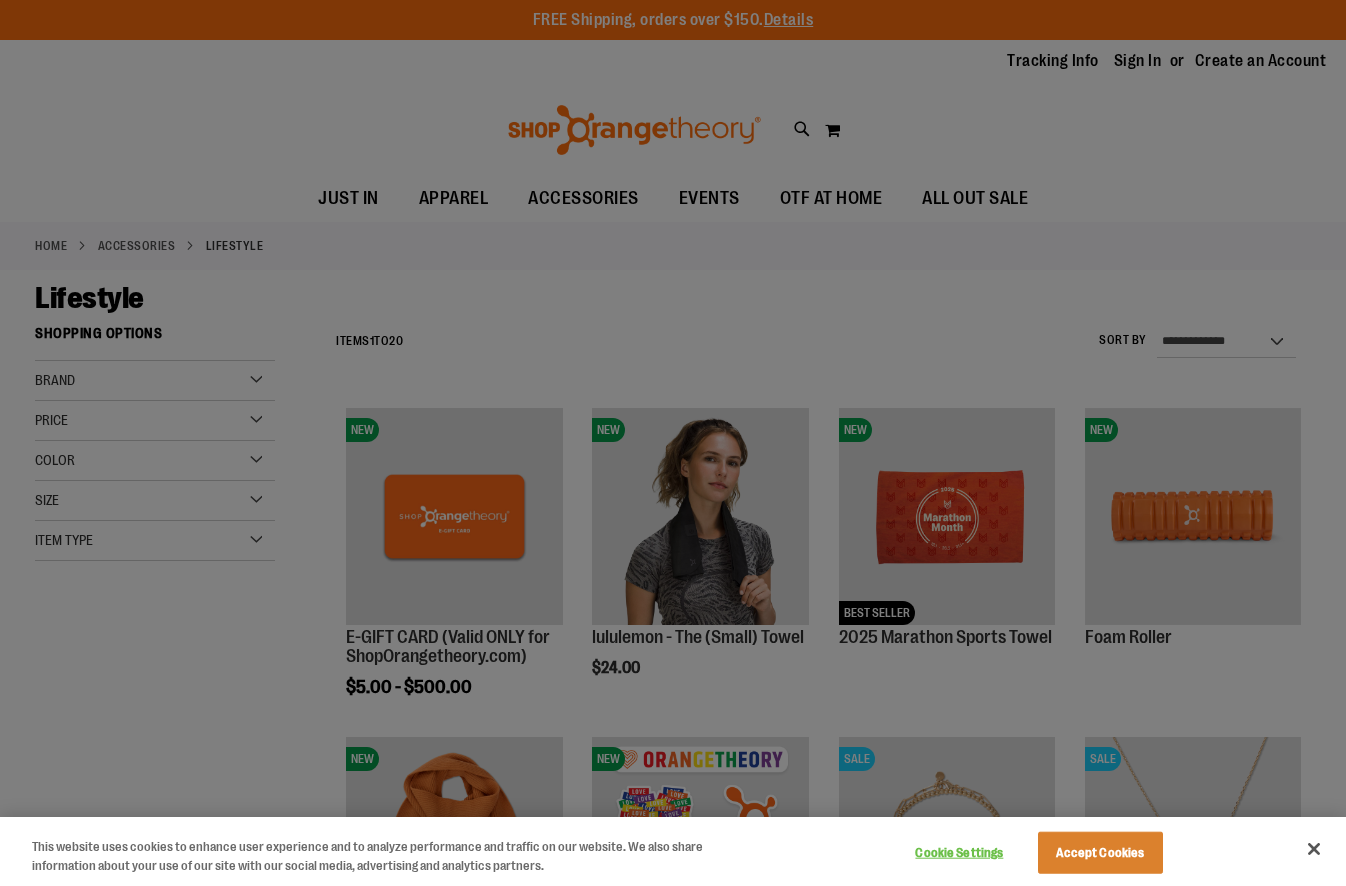 scroll, scrollTop: 0, scrollLeft: 0, axis: both 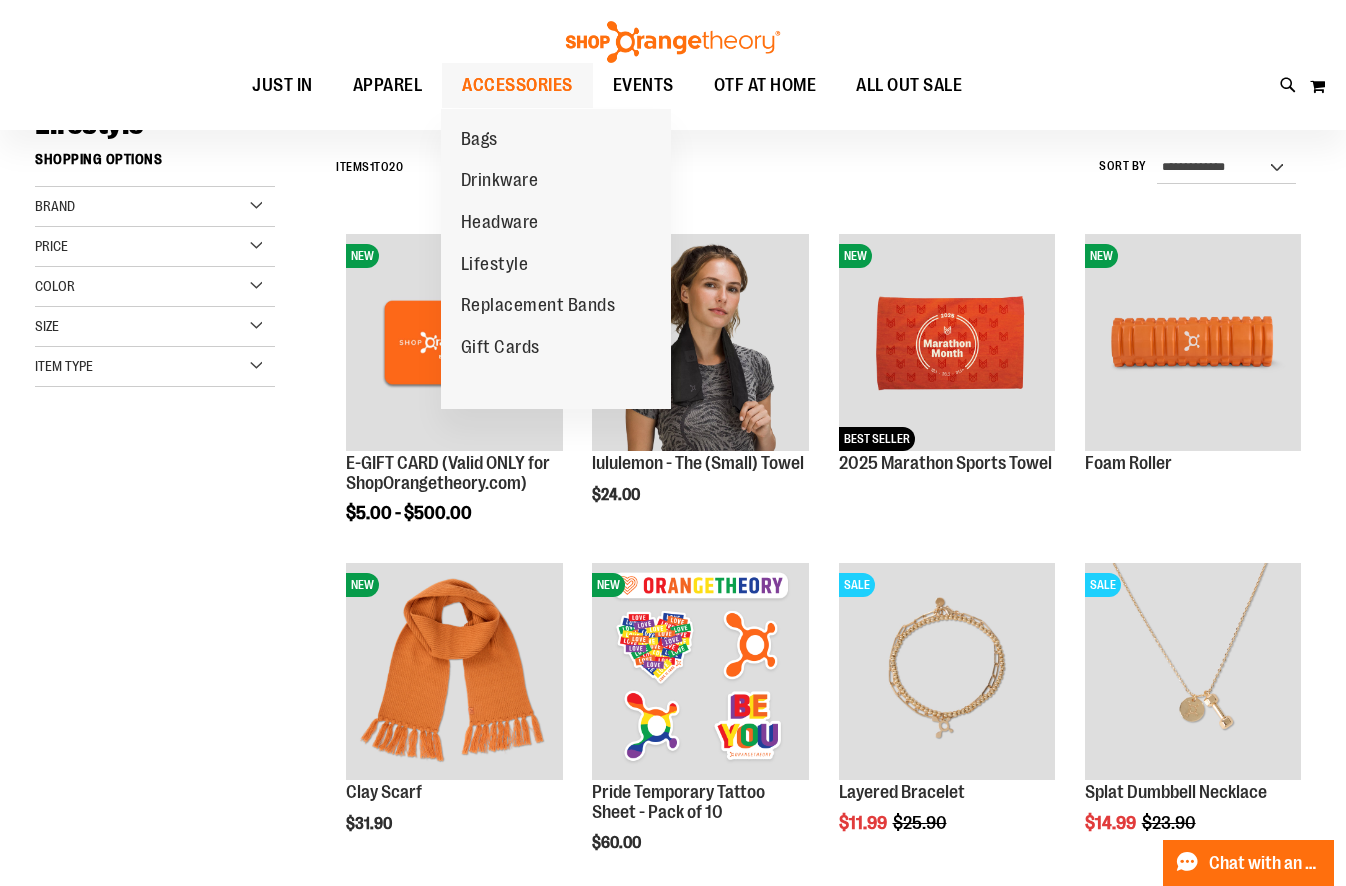 click on "ACCESSORIES" at bounding box center [517, 85] 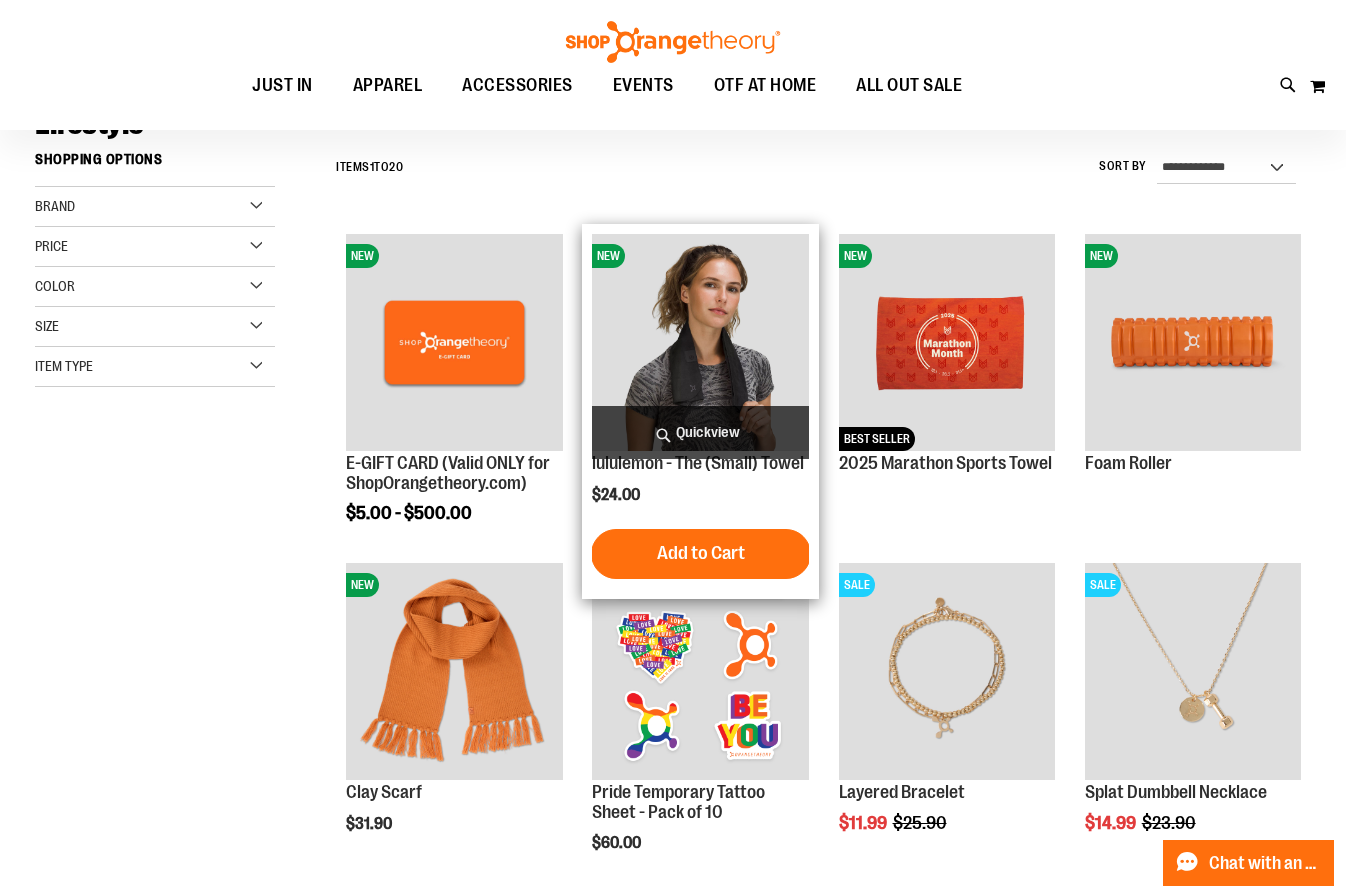 click on "Quickview" at bounding box center (700, 432) 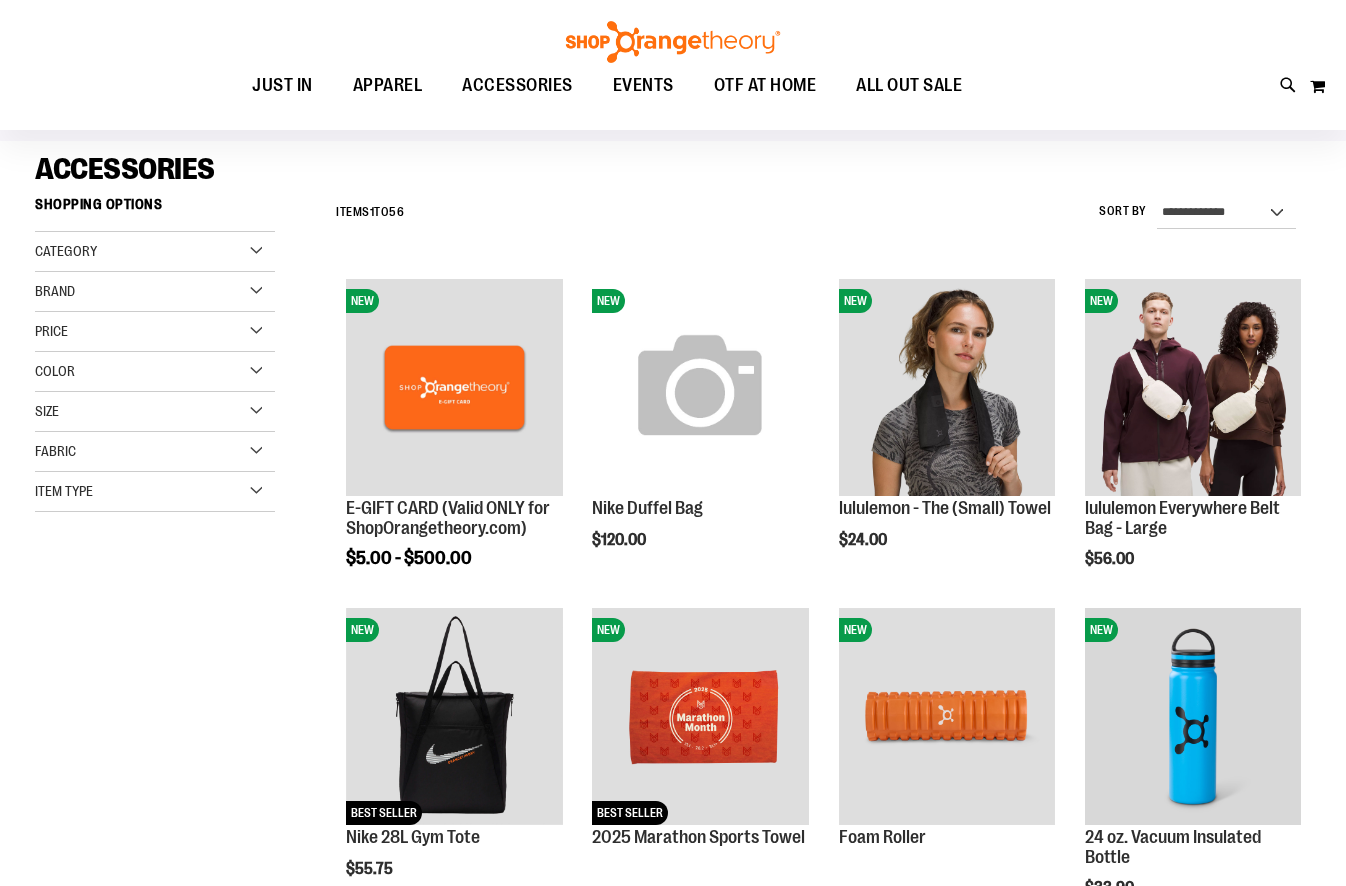 scroll, scrollTop: 190, scrollLeft: 0, axis: vertical 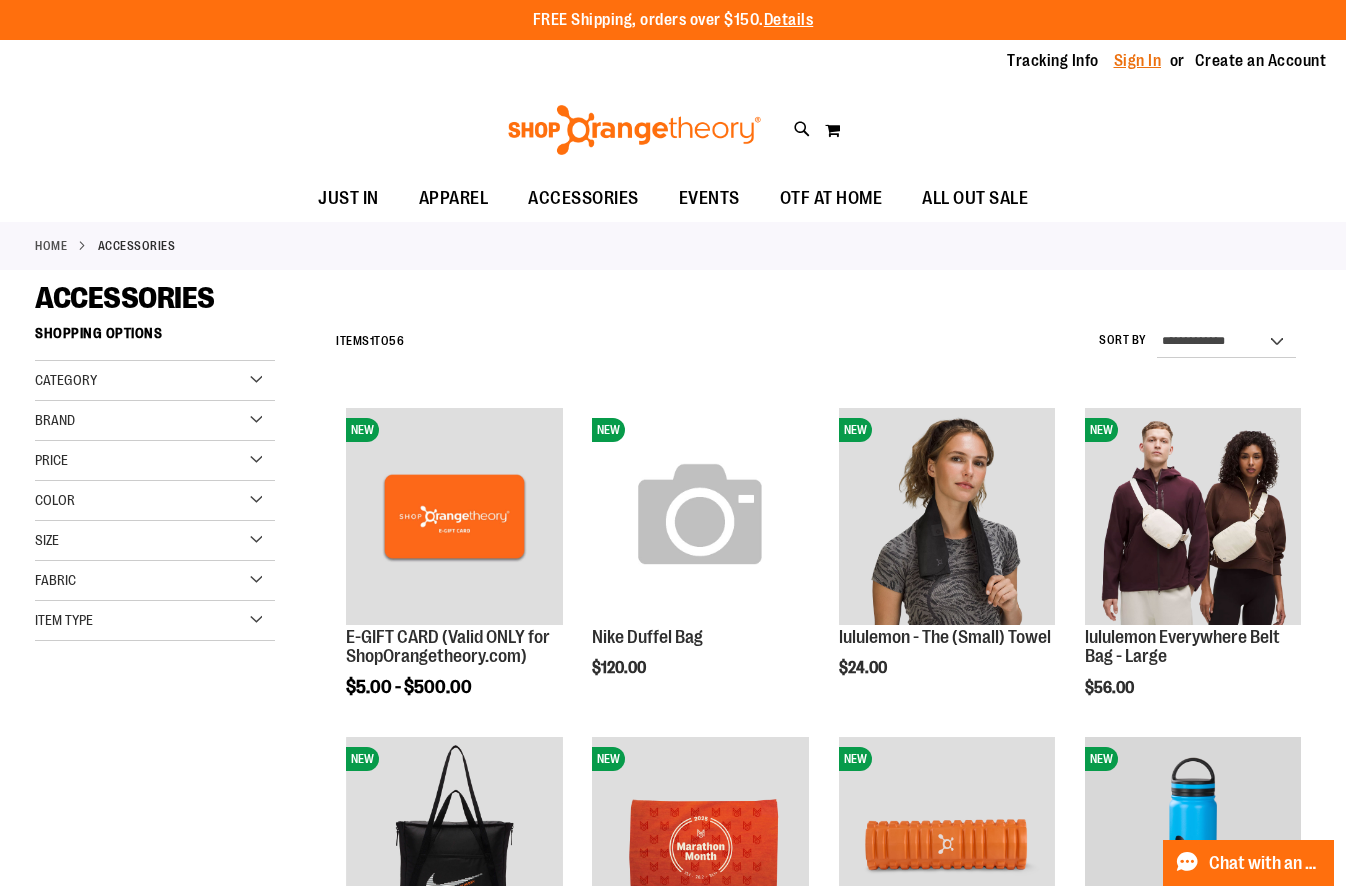 click on "Sign In" at bounding box center [1138, 61] 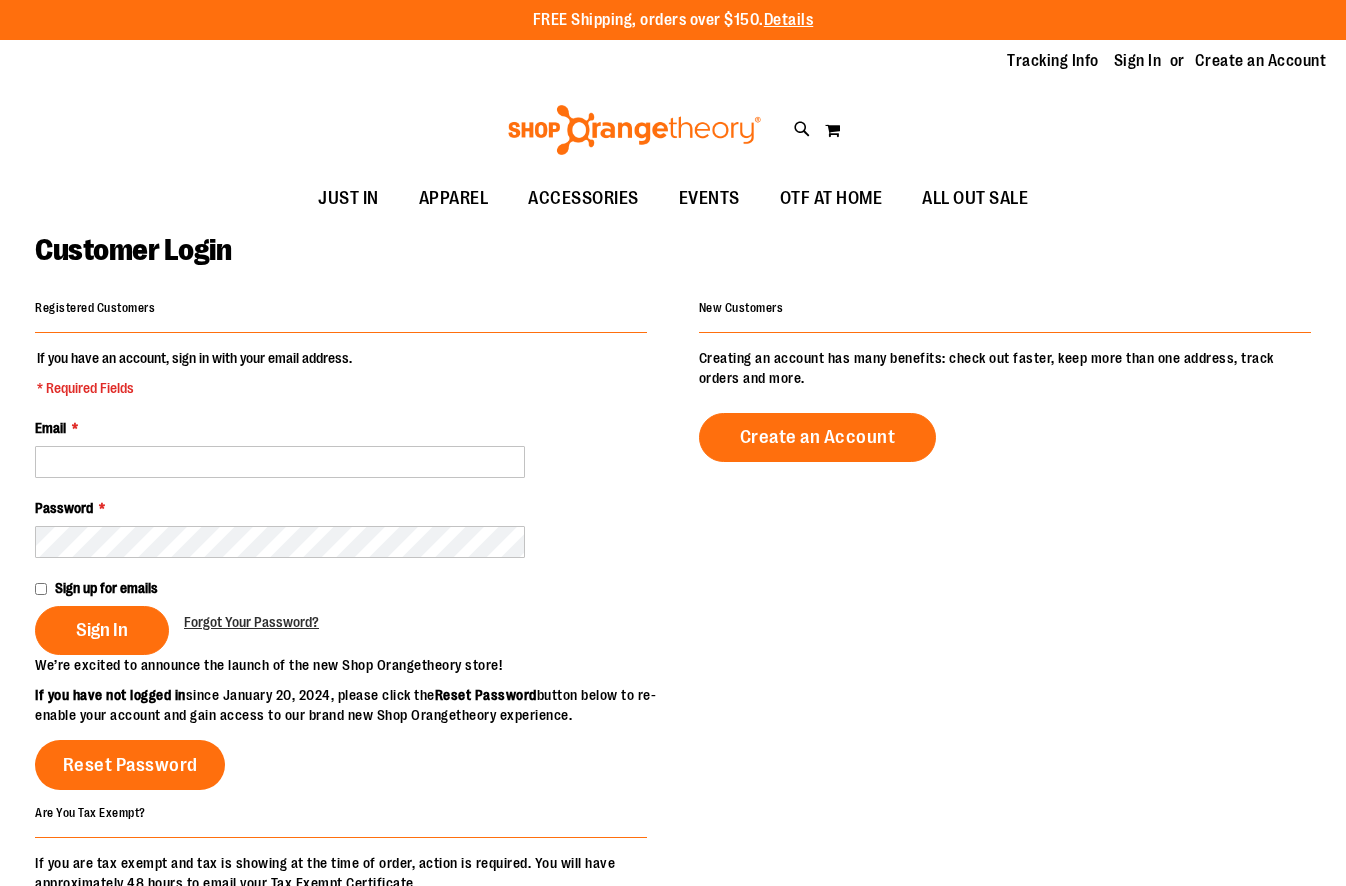 scroll, scrollTop: 0, scrollLeft: 0, axis: both 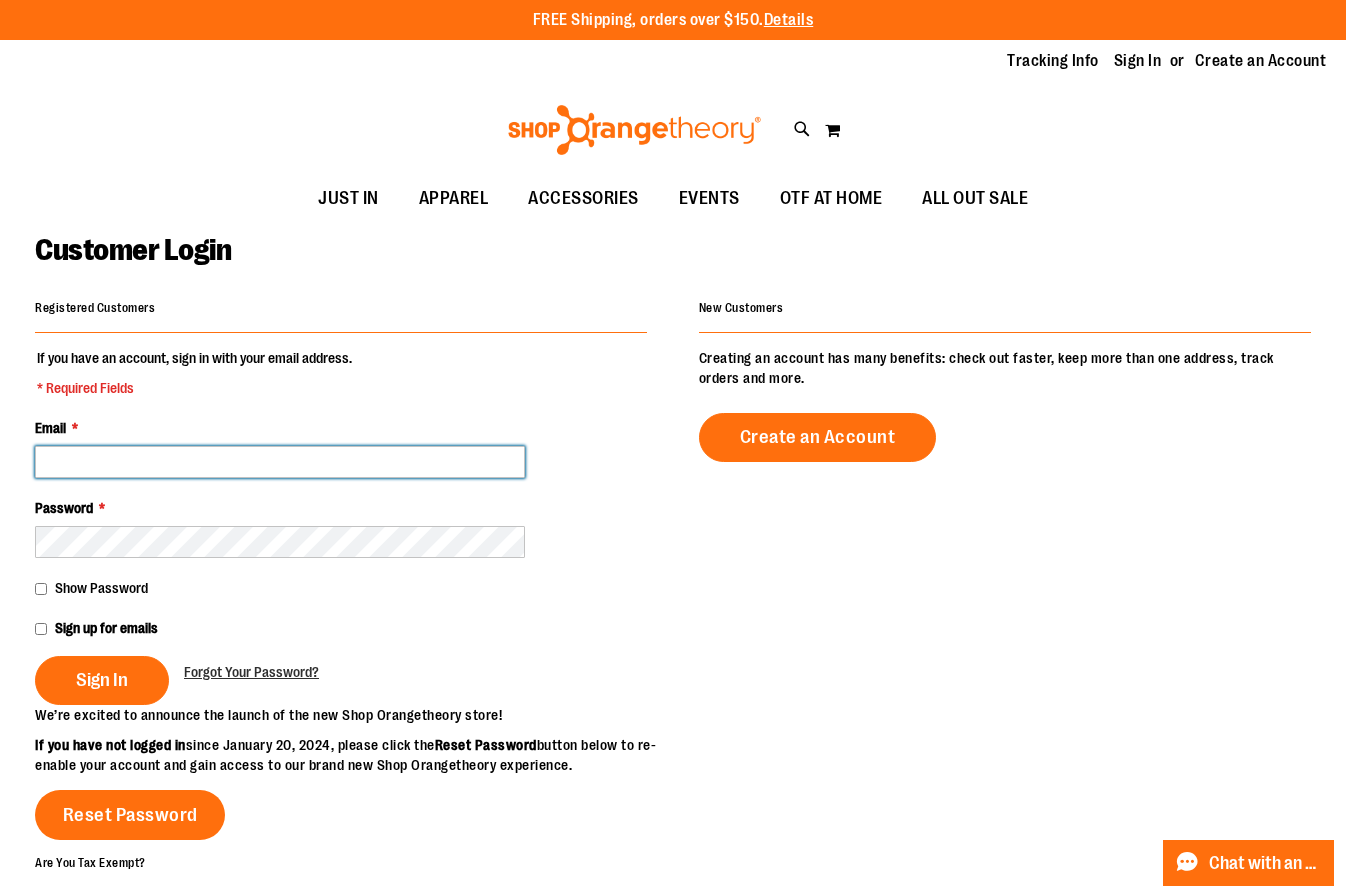 type on "**********" 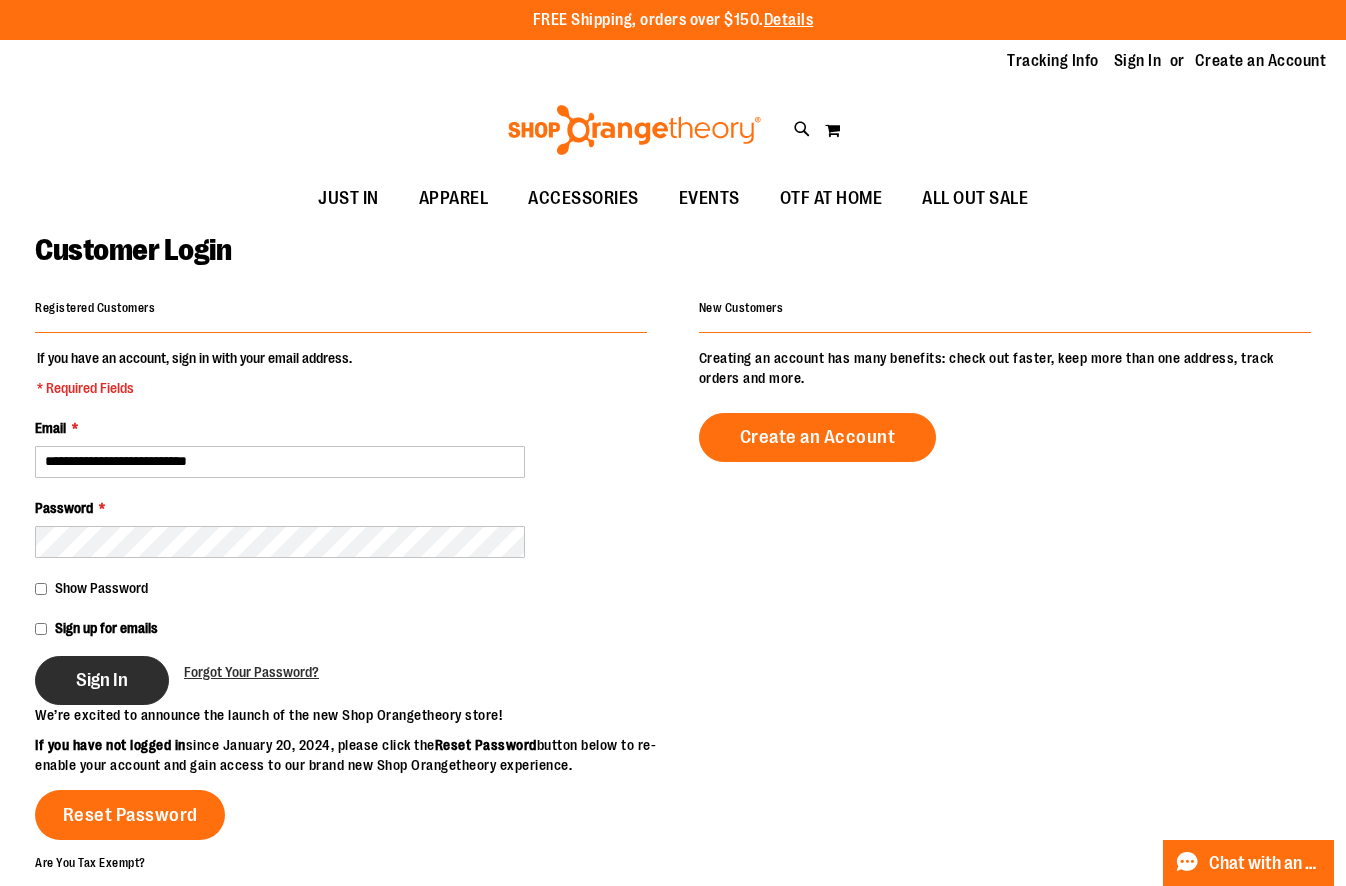 click on "Sign In" at bounding box center (102, 680) 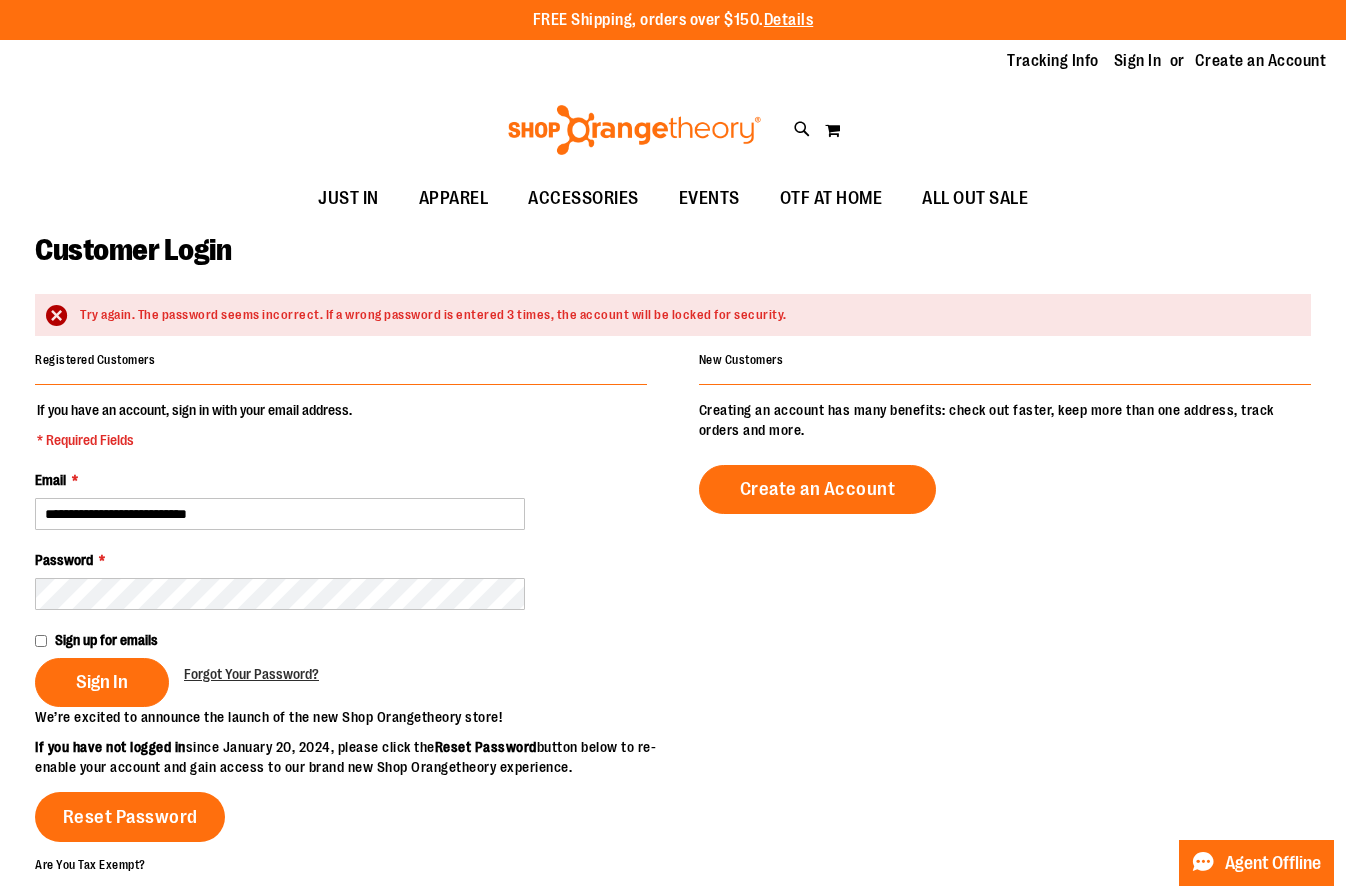 scroll, scrollTop: 0, scrollLeft: 0, axis: both 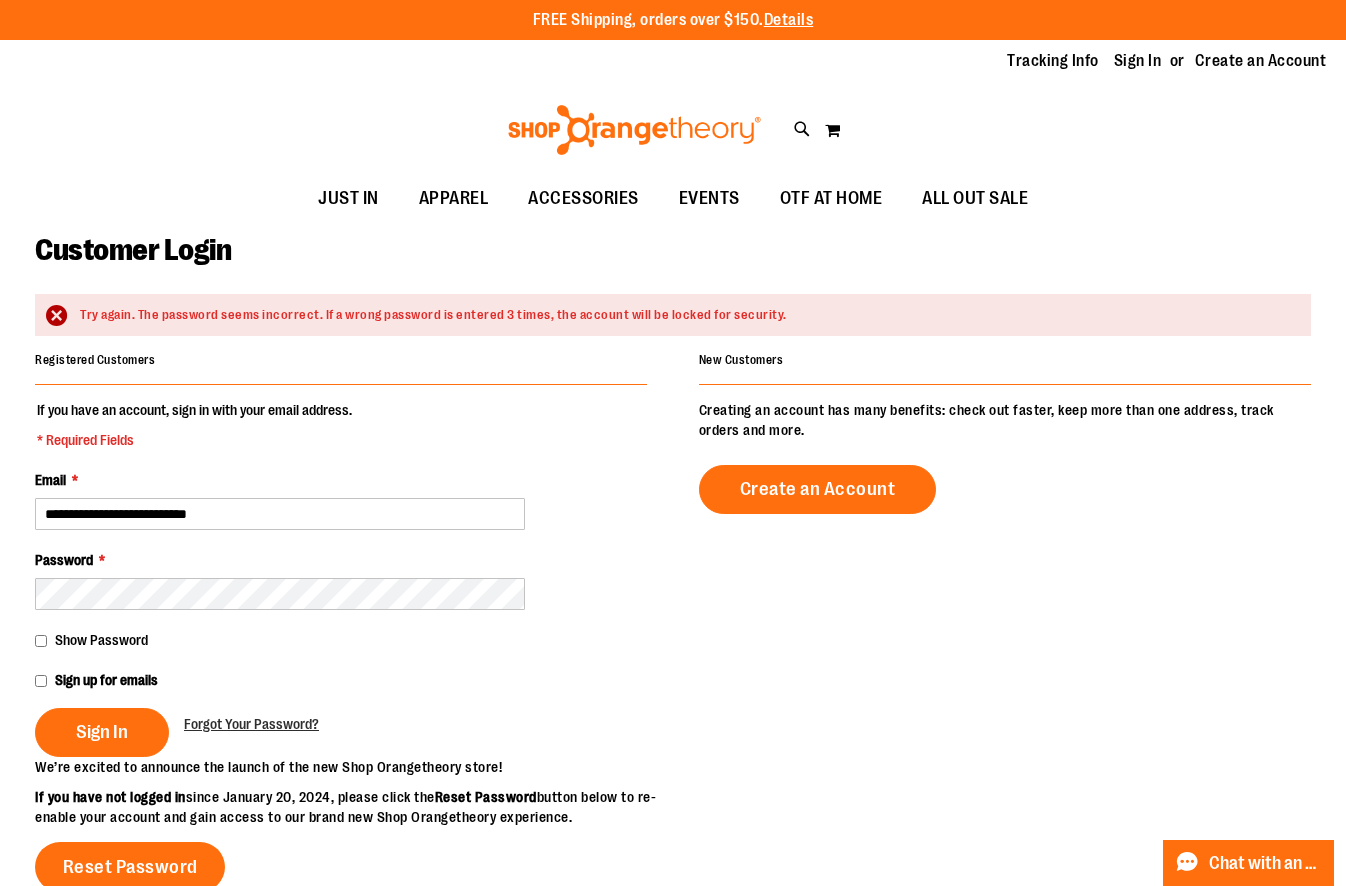 click on "Sign up for emails" at bounding box center [341, 684] 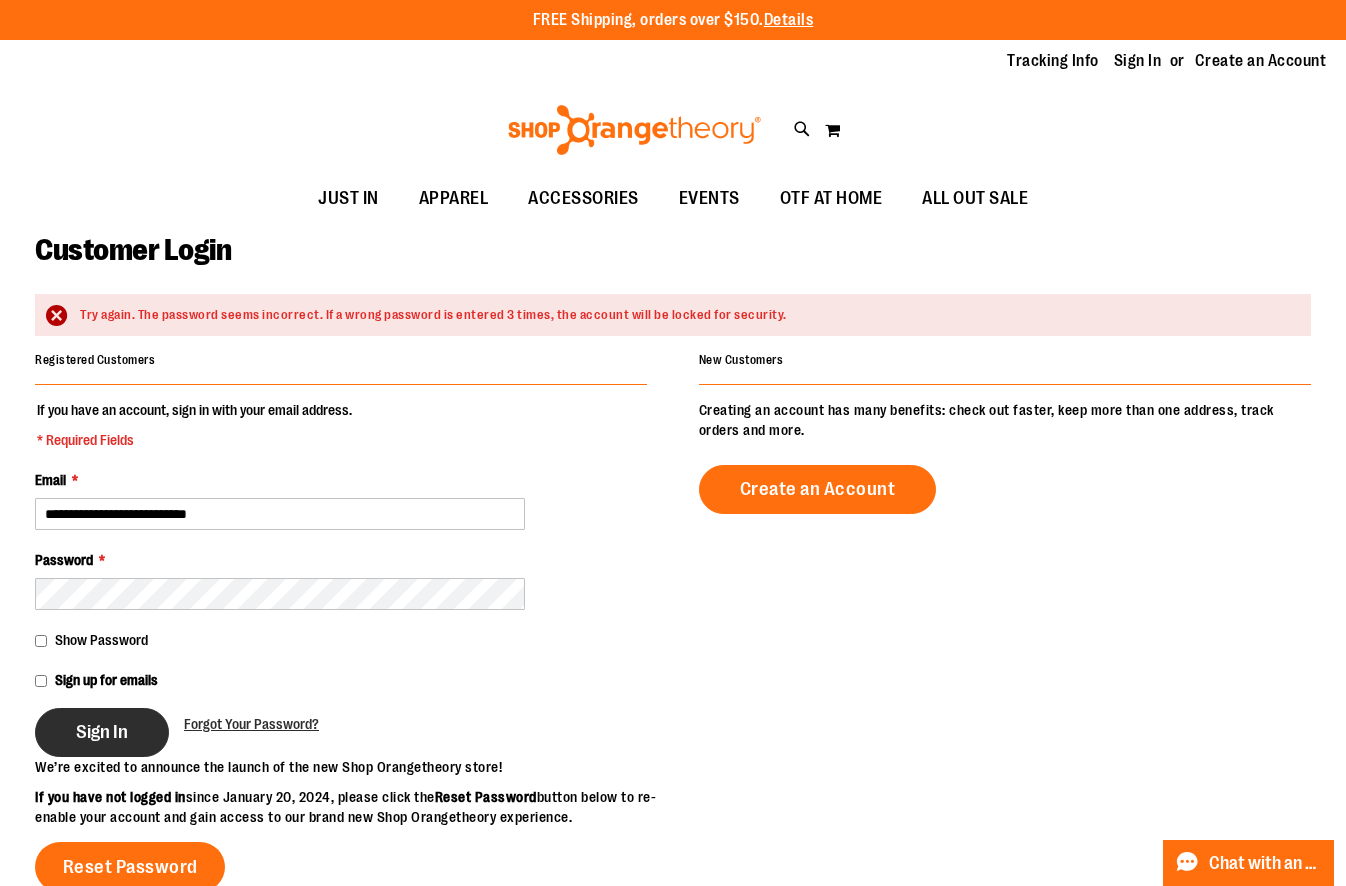 click on "Sign In" at bounding box center (102, 732) 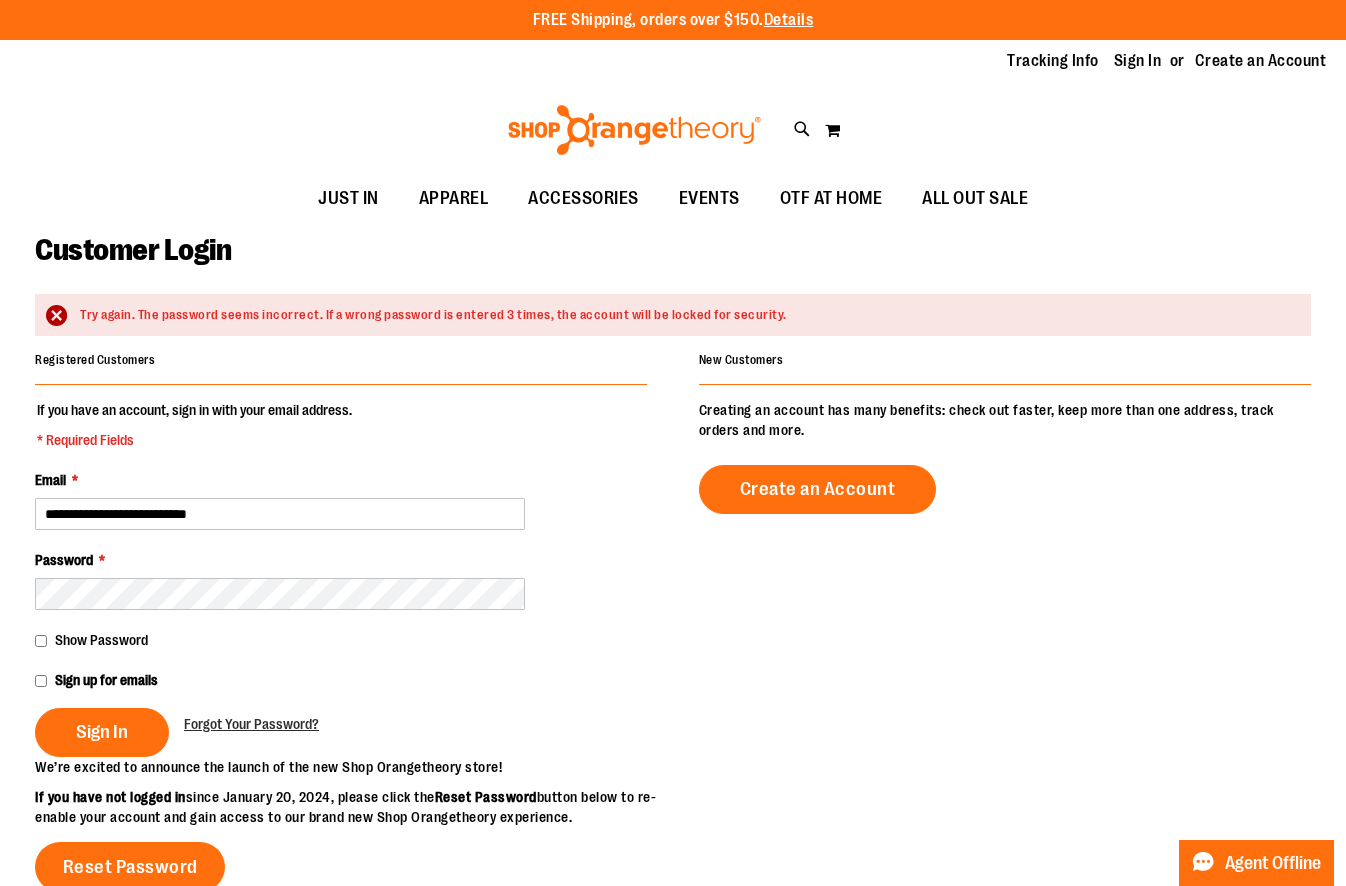 scroll, scrollTop: 0, scrollLeft: 0, axis: both 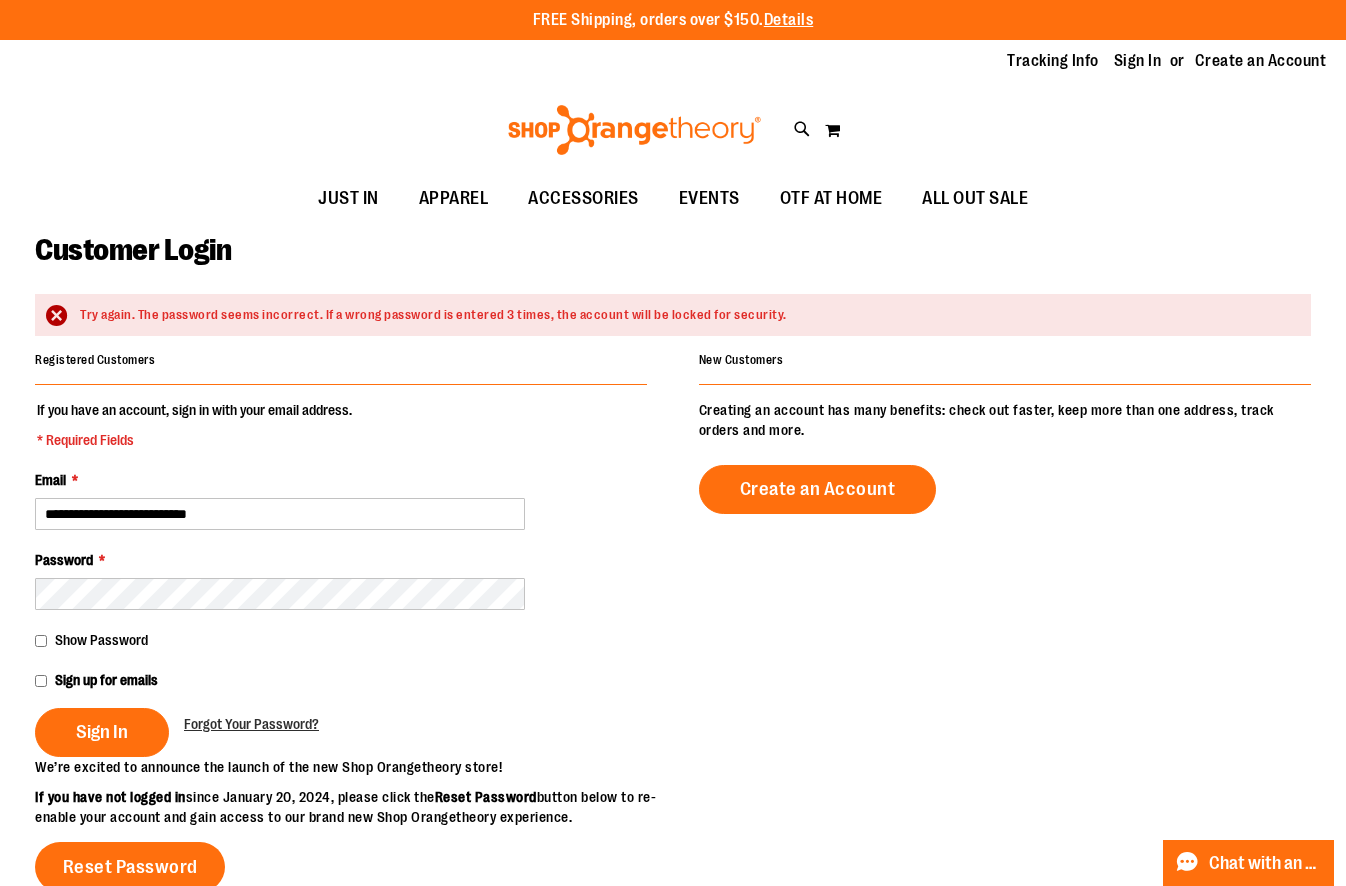click on "Password *" at bounding box center (341, 580) 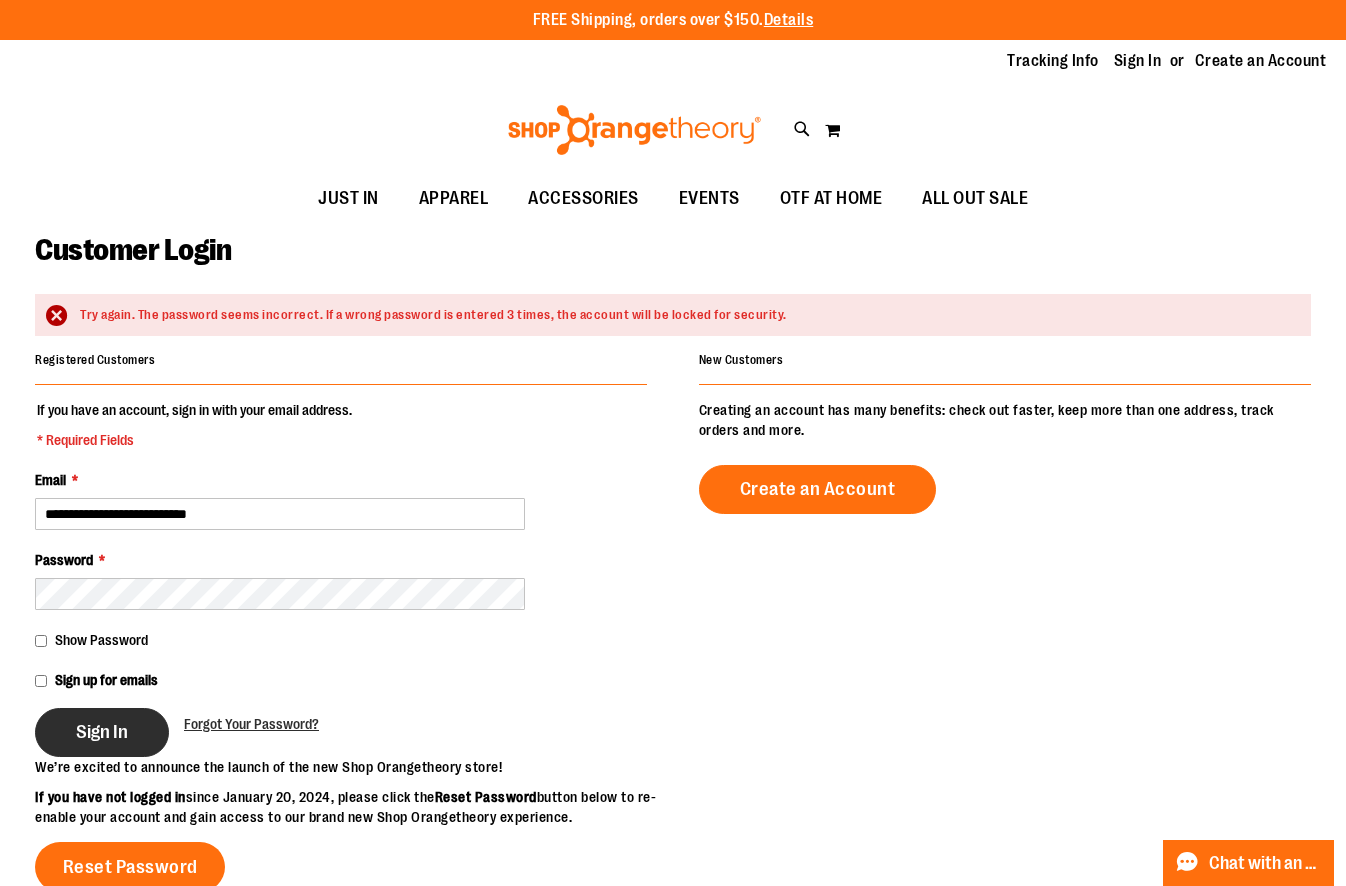 click on "Sign In" at bounding box center [102, 732] 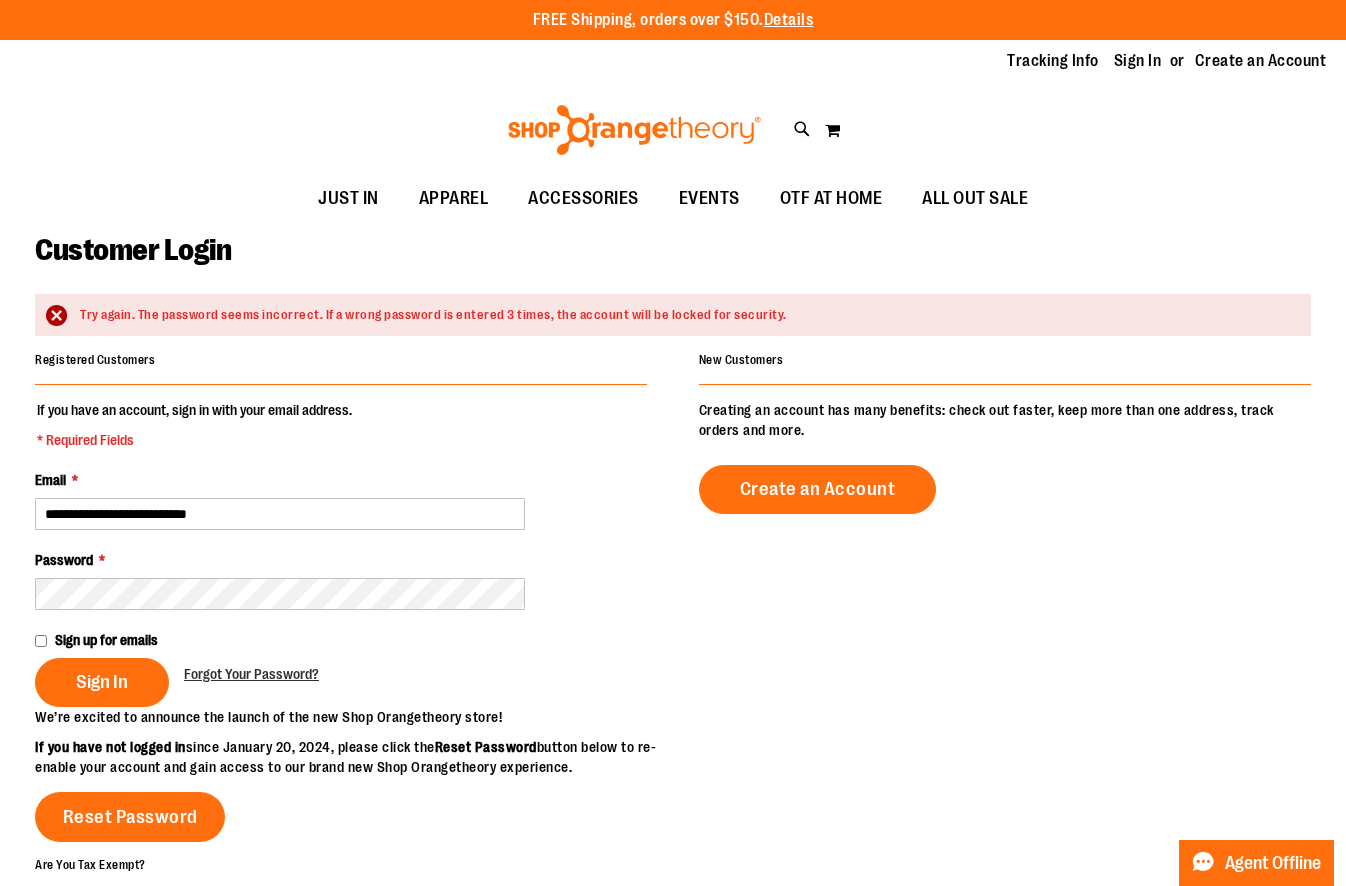 scroll, scrollTop: 0, scrollLeft: 0, axis: both 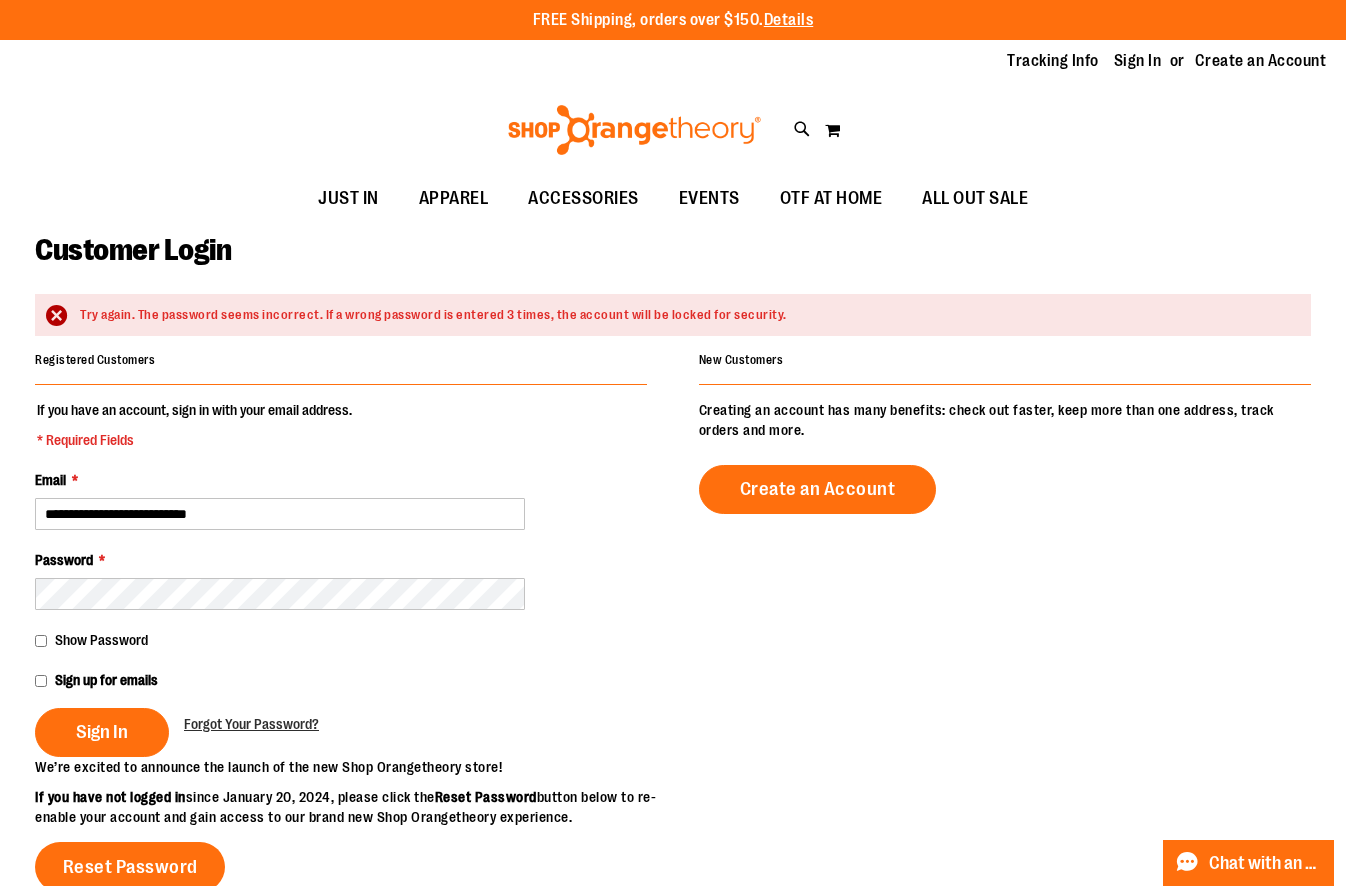 click on "**********" at bounding box center (341, 578) 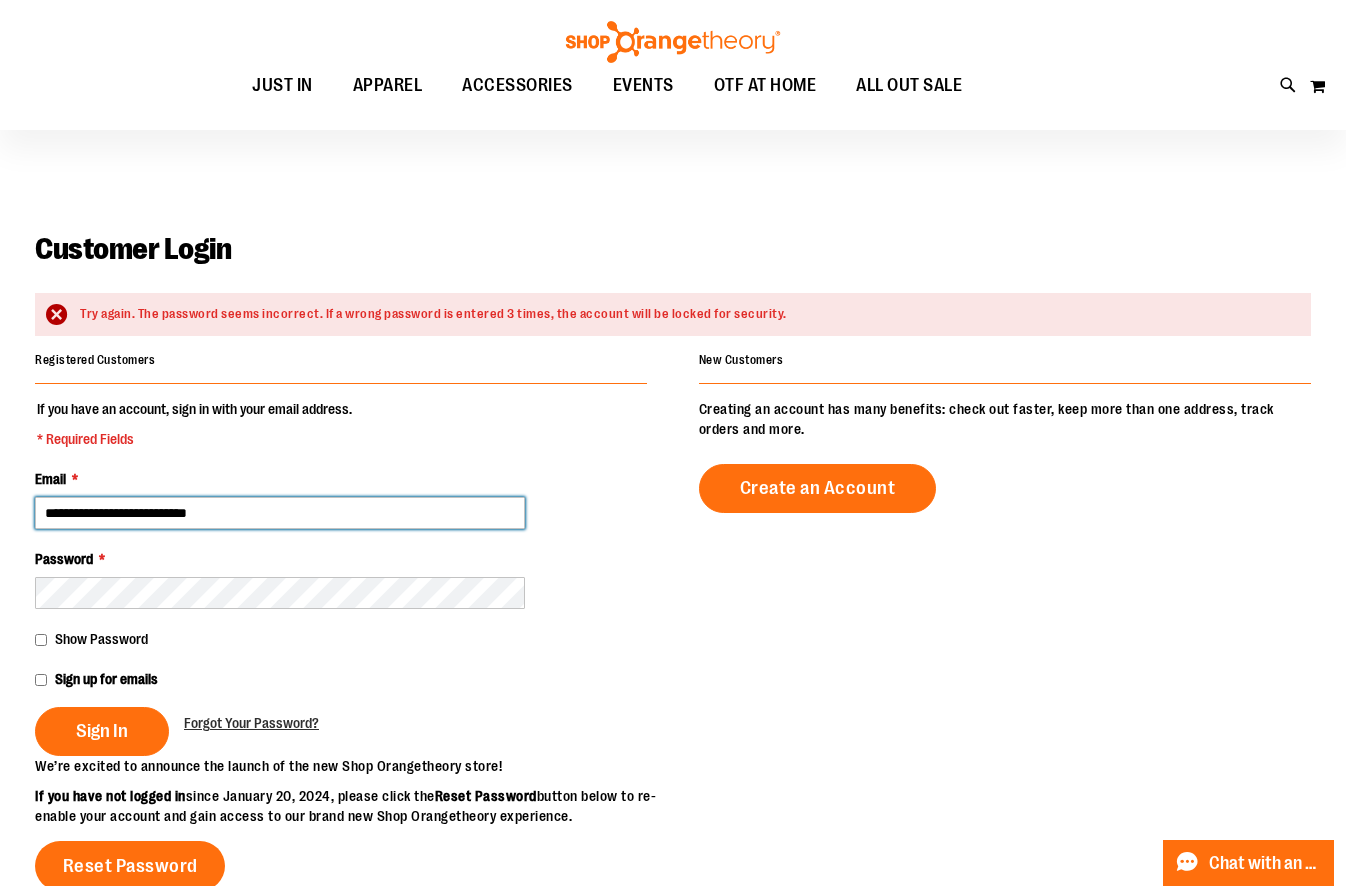 scroll, scrollTop: 39, scrollLeft: 0, axis: vertical 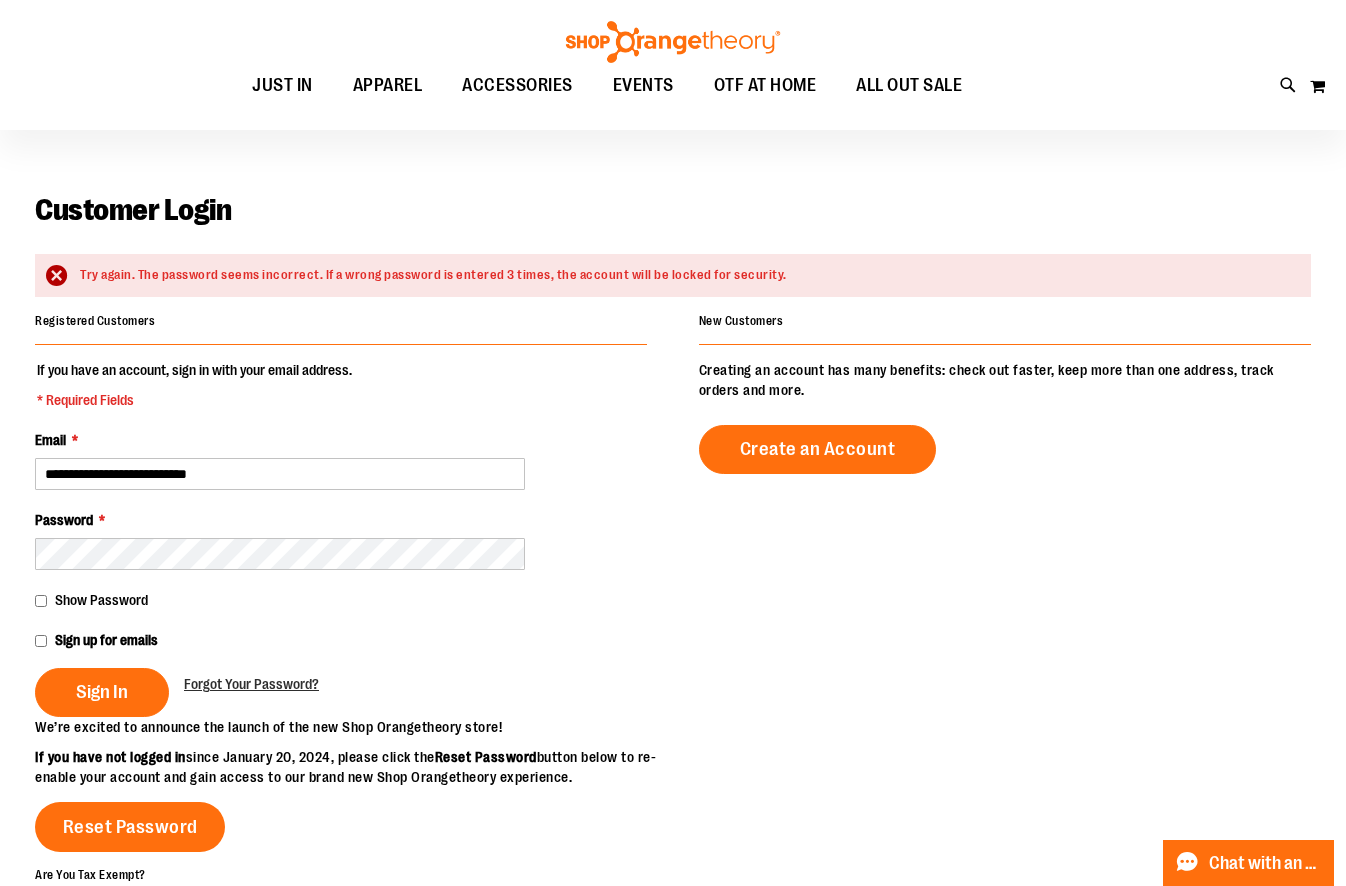 click on "Show Password" at bounding box center (101, 600) 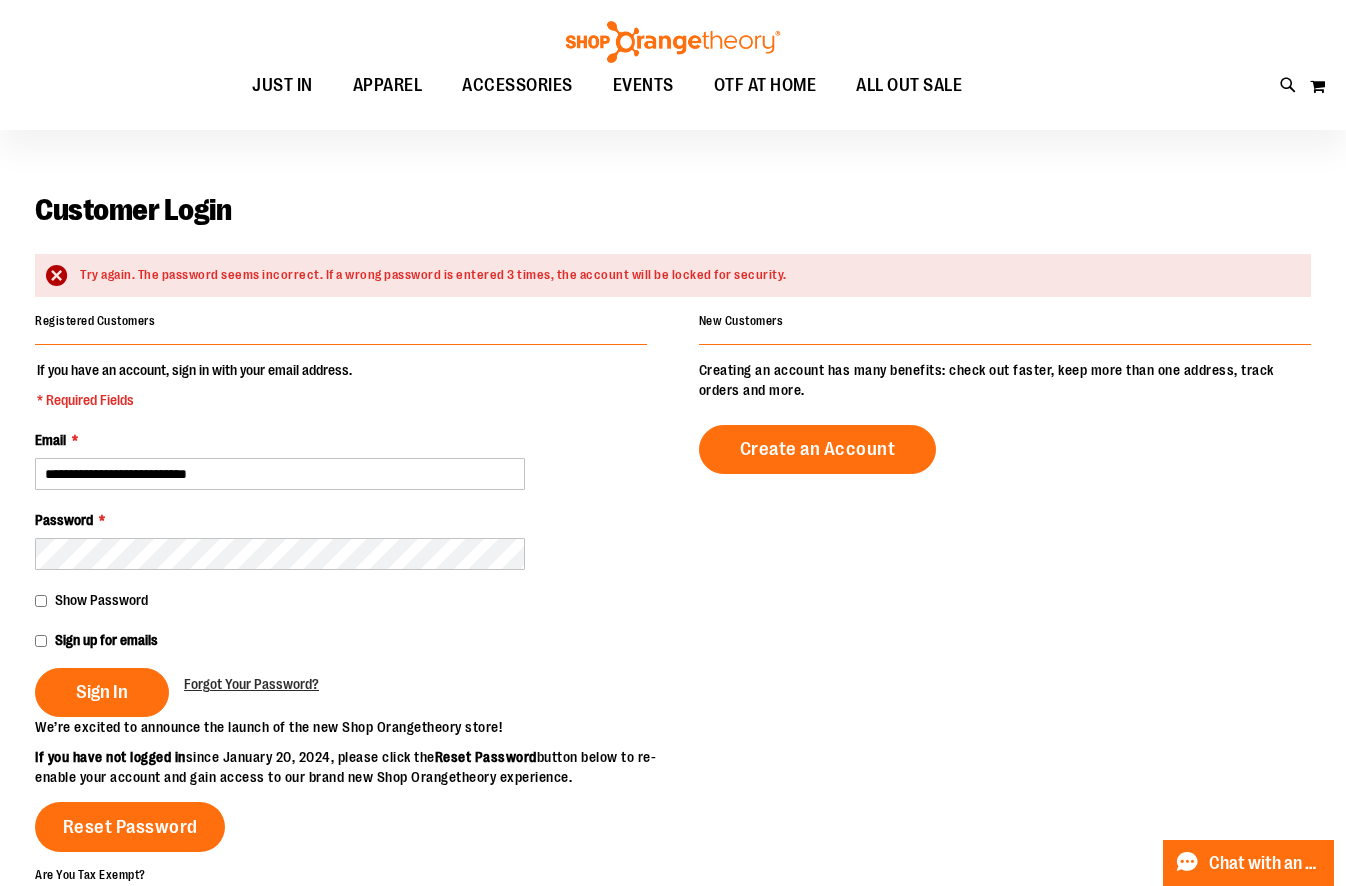 click on "Password *" at bounding box center [341, 540] 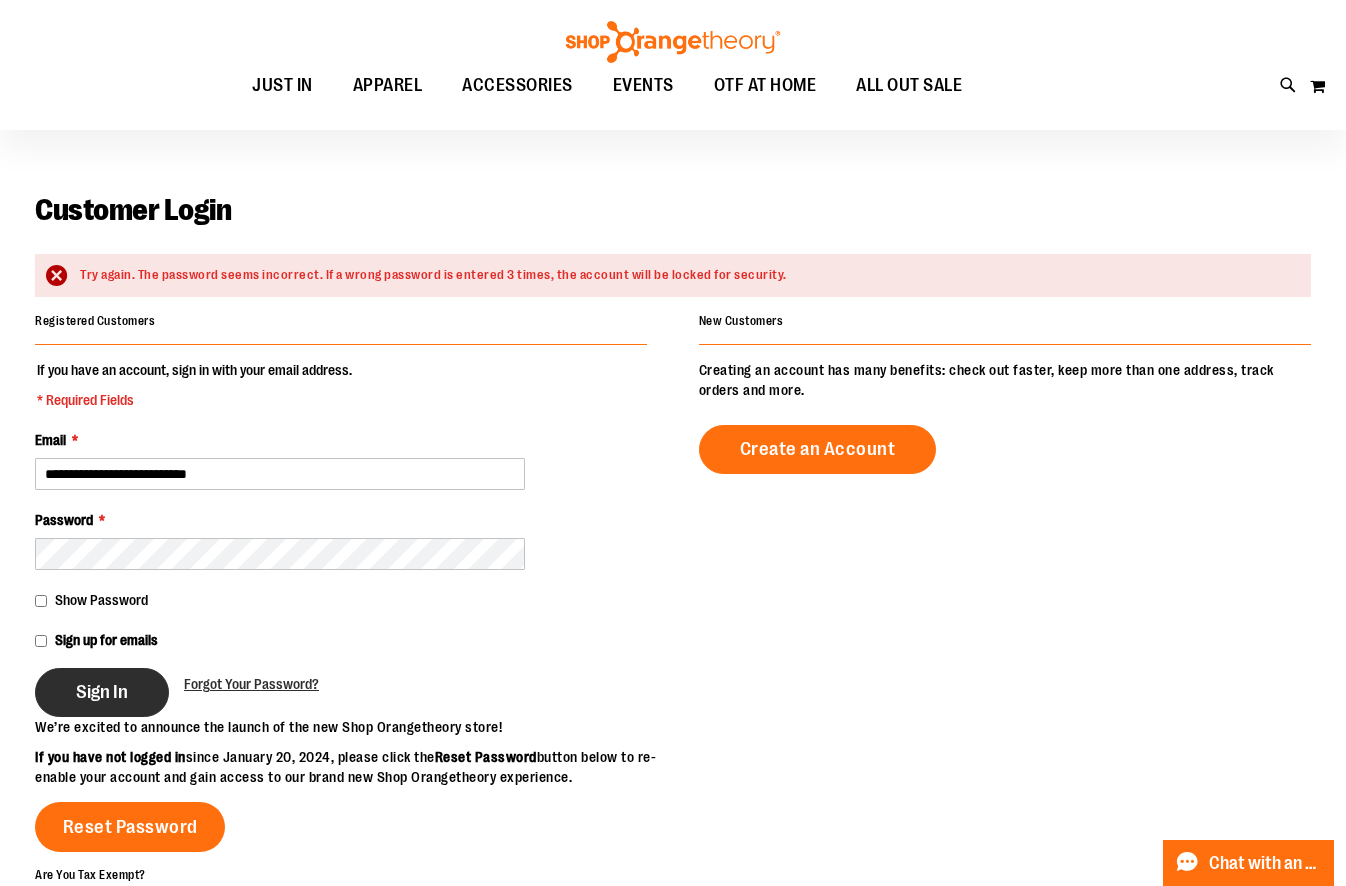 click on "Sign In" at bounding box center [102, 692] 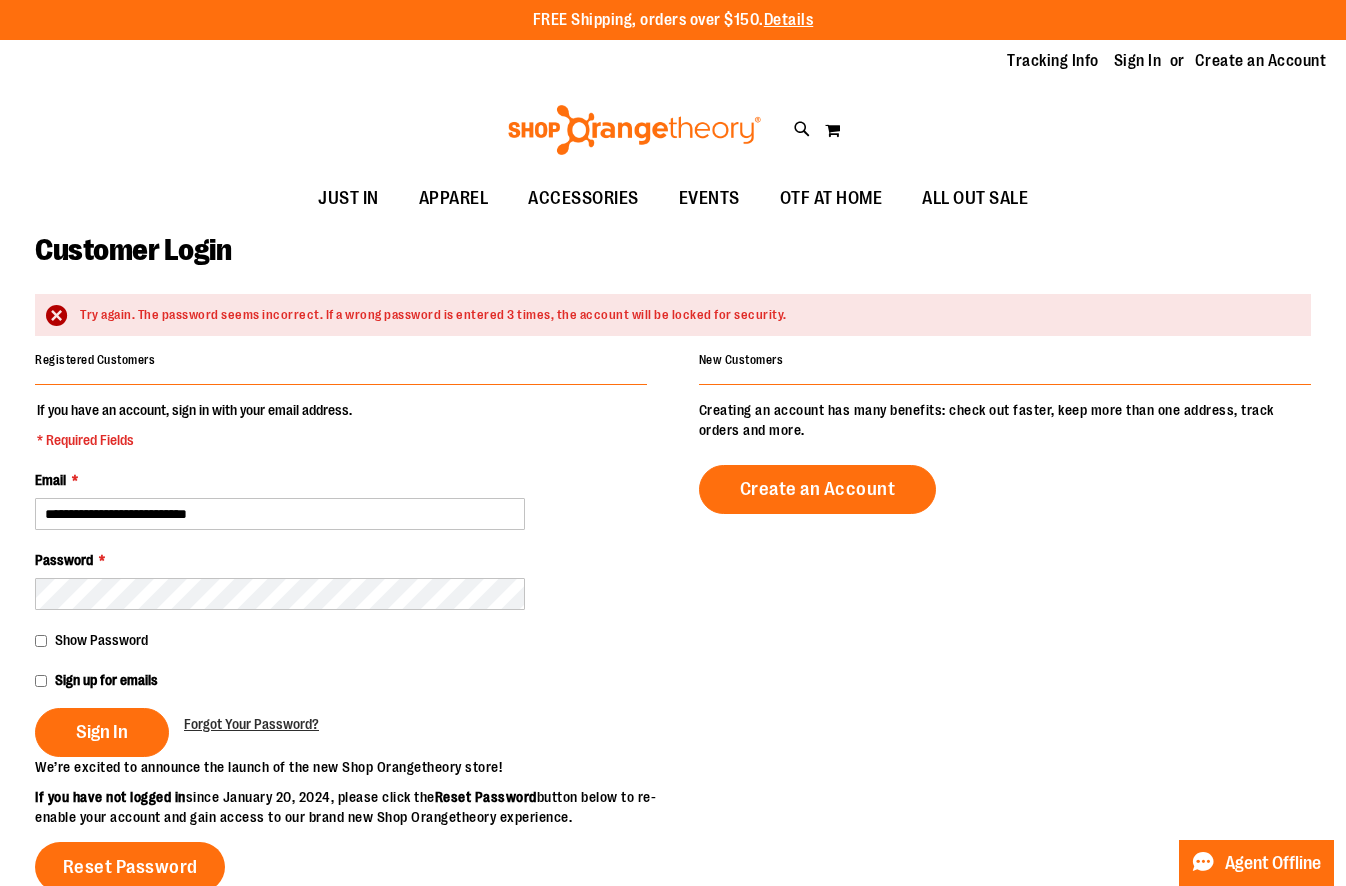 scroll, scrollTop: 0, scrollLeft: 0, axis: both 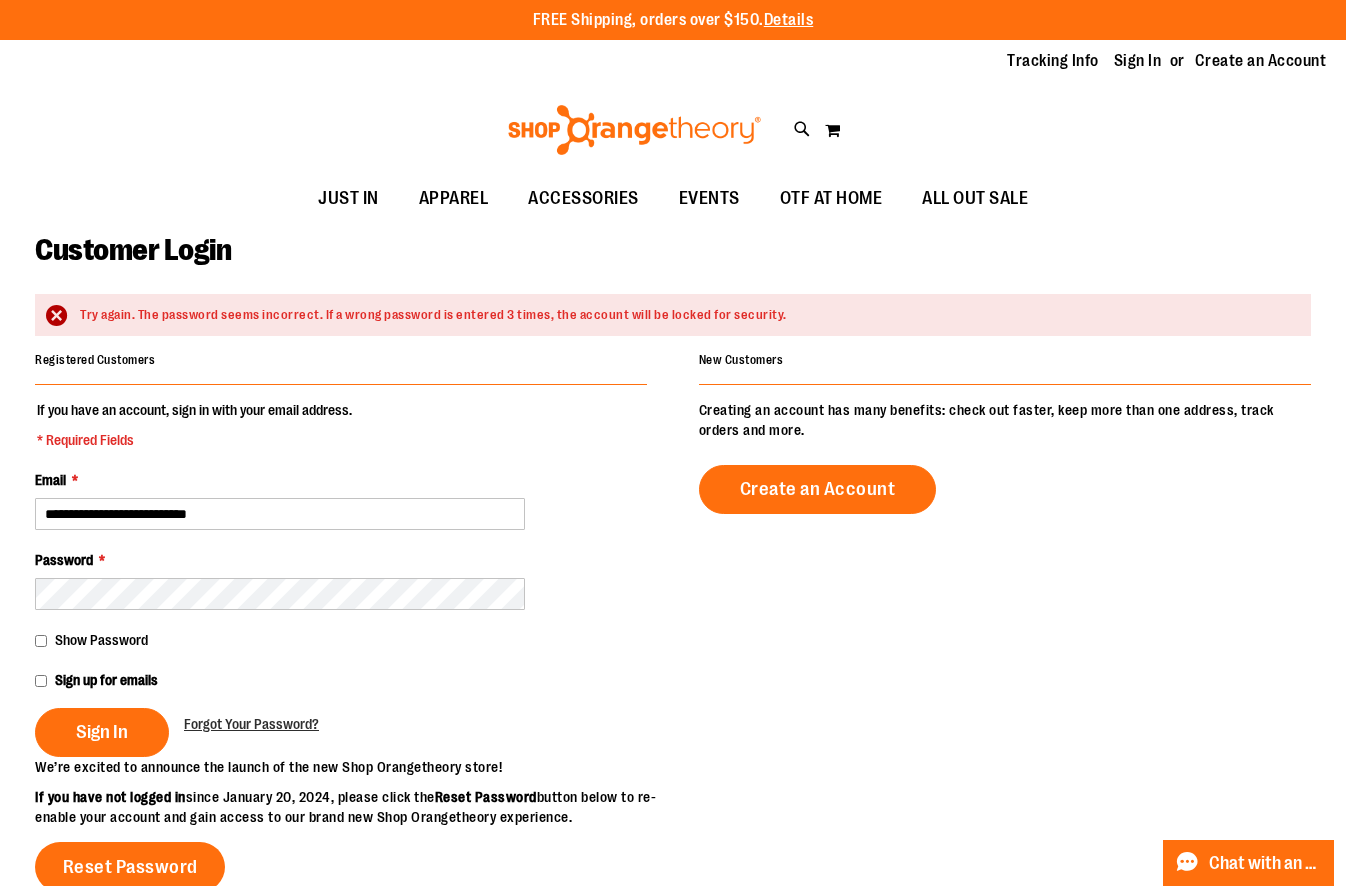 click on "**********" at bounding box center [341, 578] 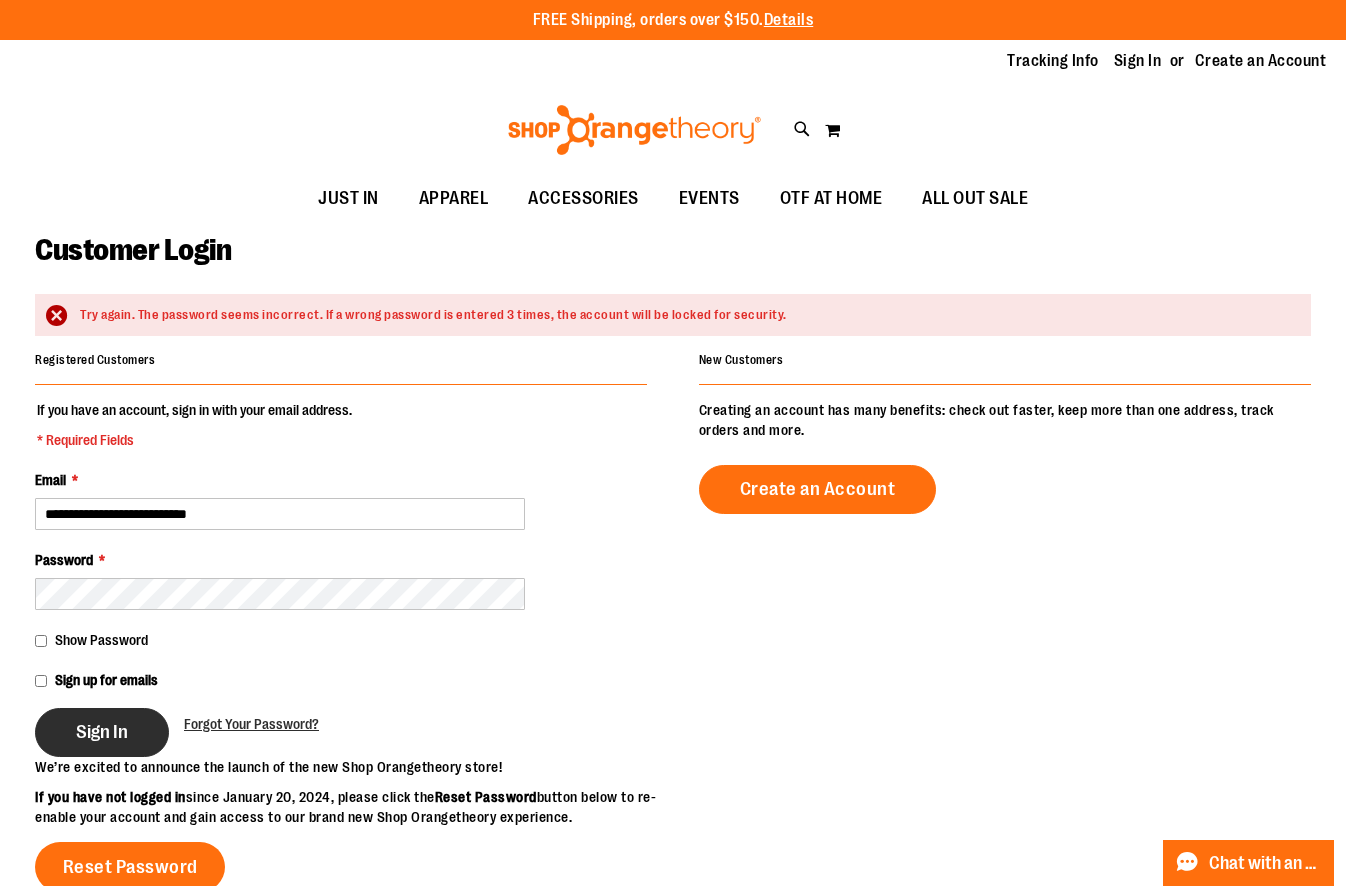 click on "Sign In" at bounding box center [102, 732] 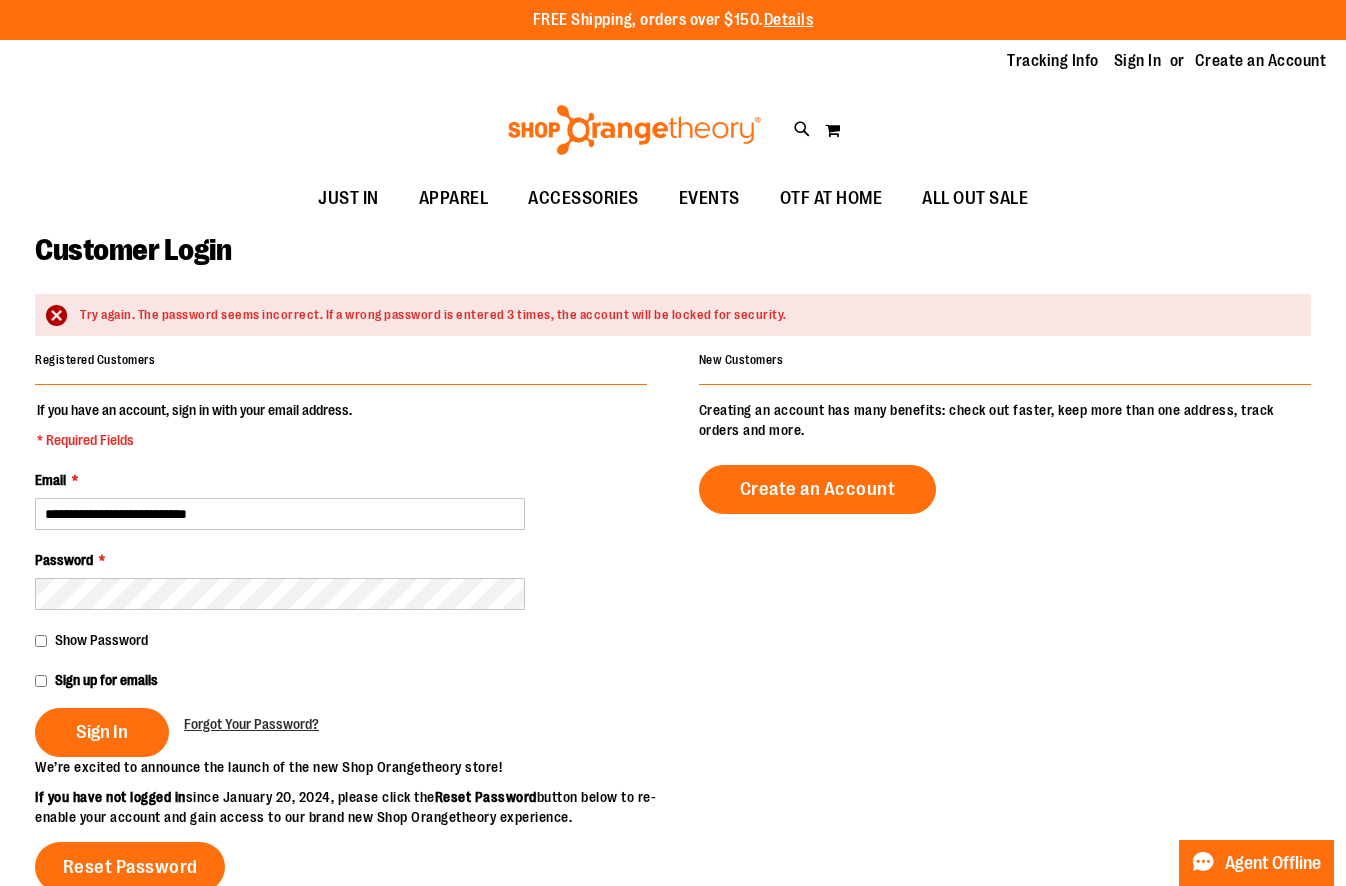 scroll, scrollTop: 0, scrollLeft: 0, axis: both 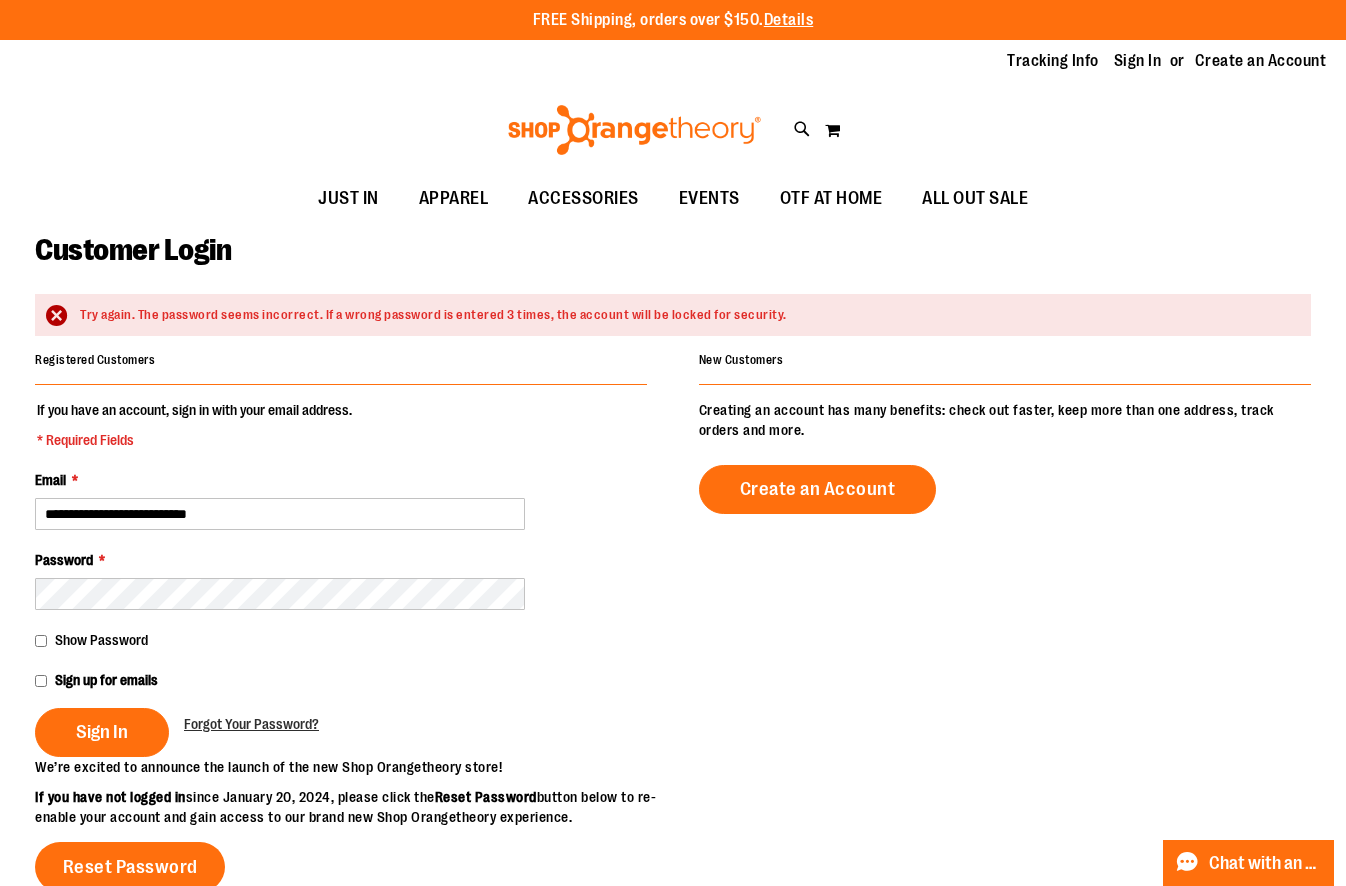 click on "Sign up for emails" at bounding box center [341, 684] 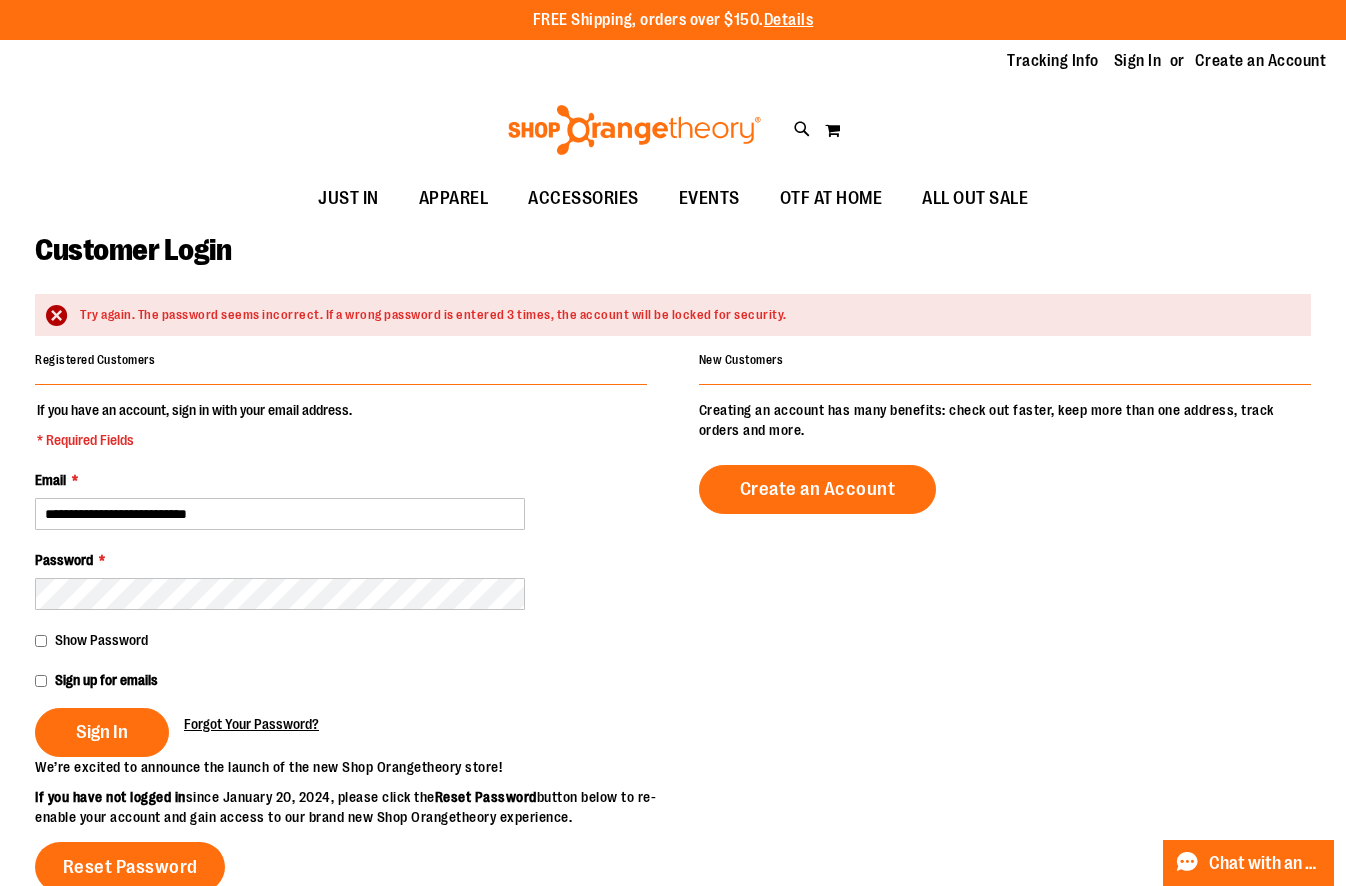 click on "Forgot Your Password?" at bounding box center [251, 724] 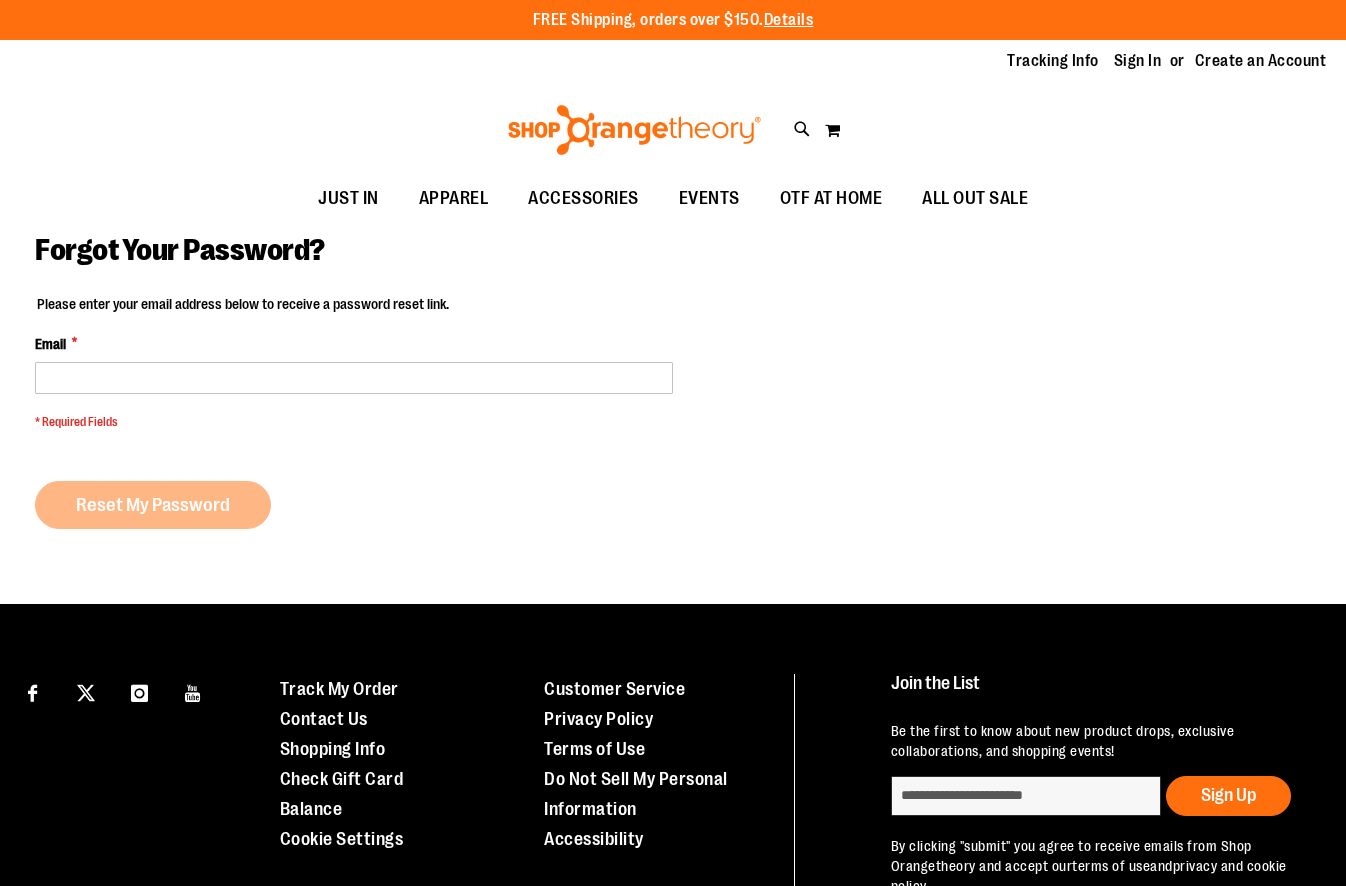scroll, scrollTop: 0, scrollLeft: 0, axis: both 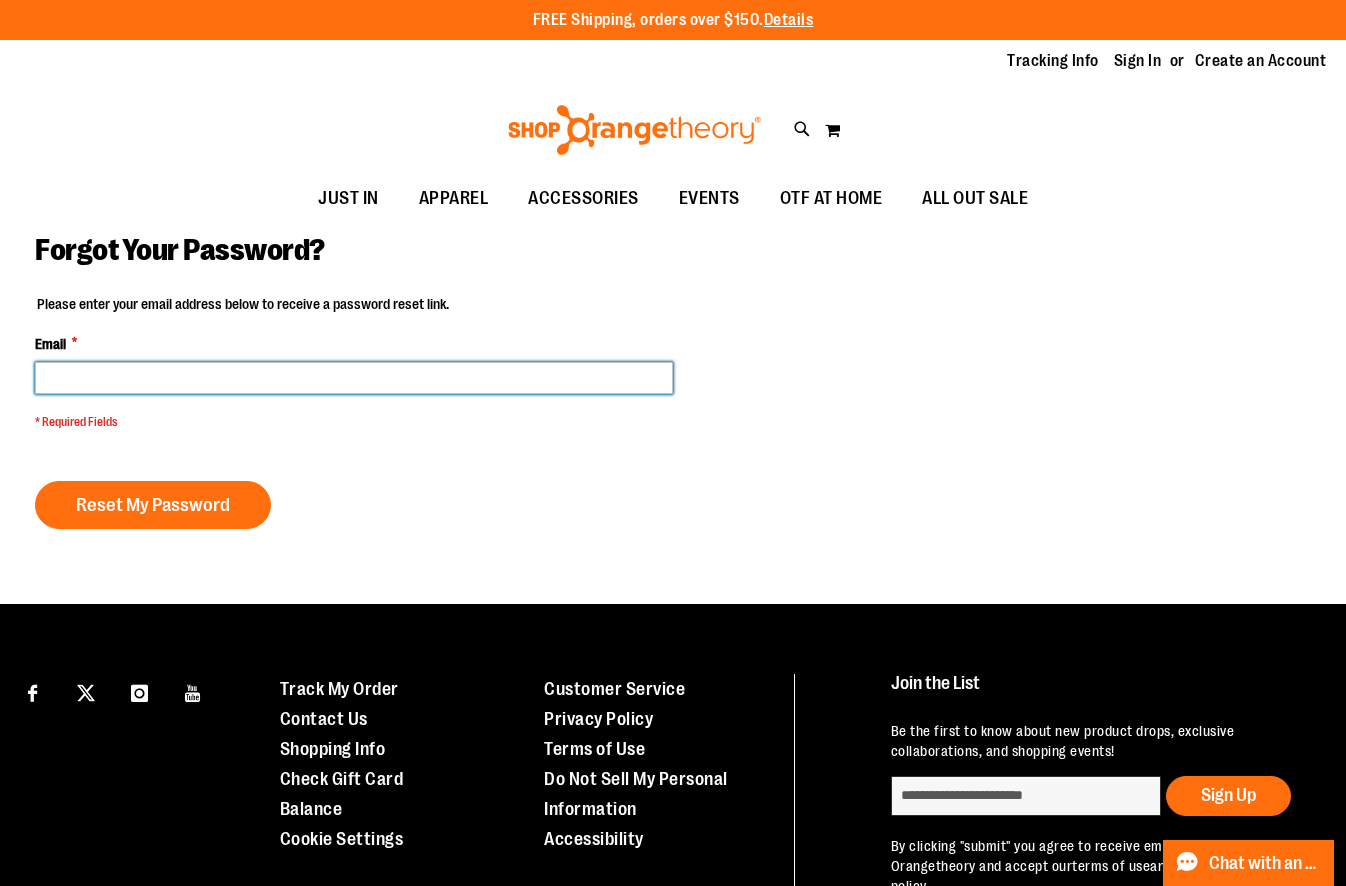 click on "Email *" at bounding box center [354, 378] 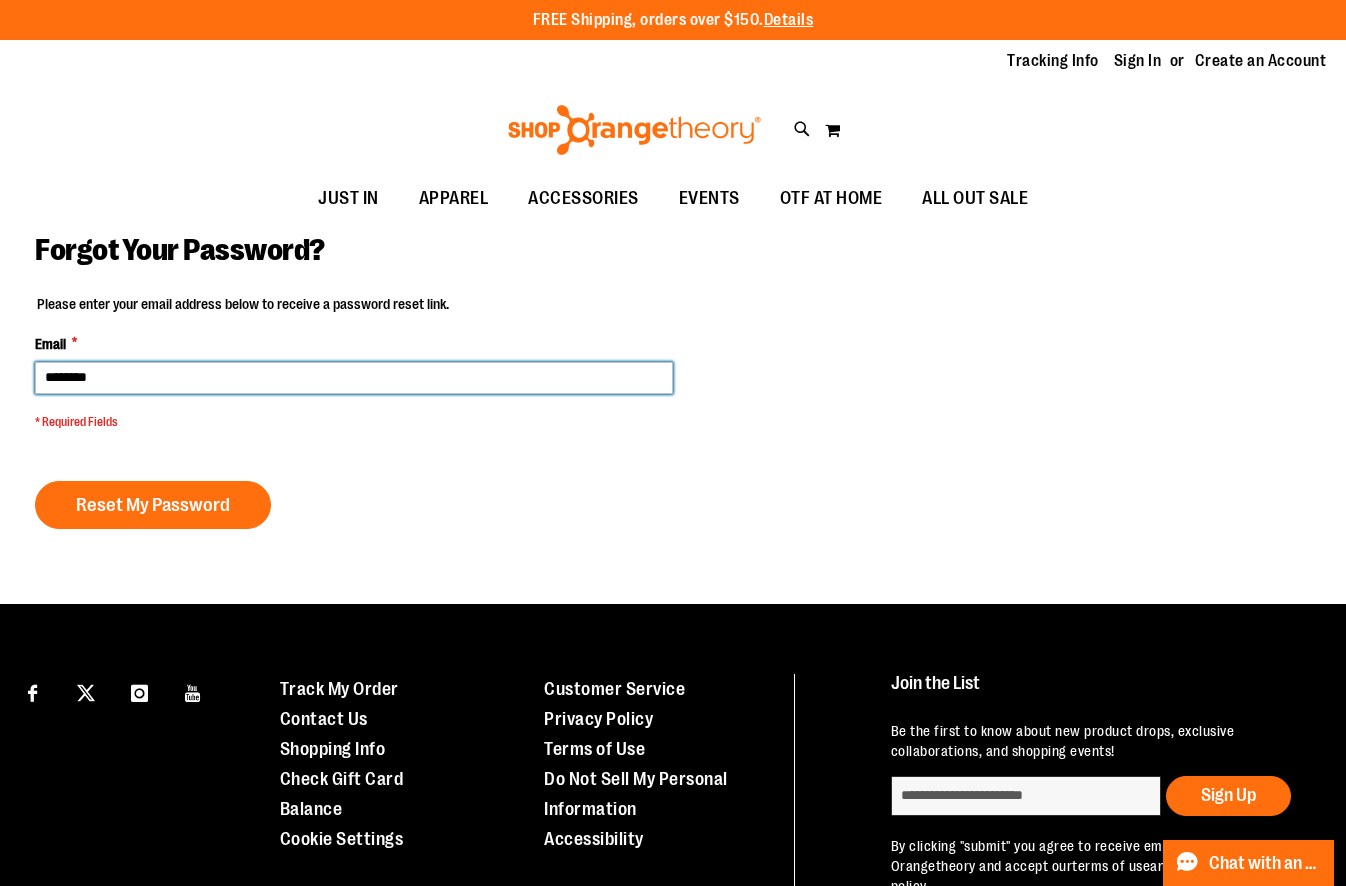 type on "*********" 